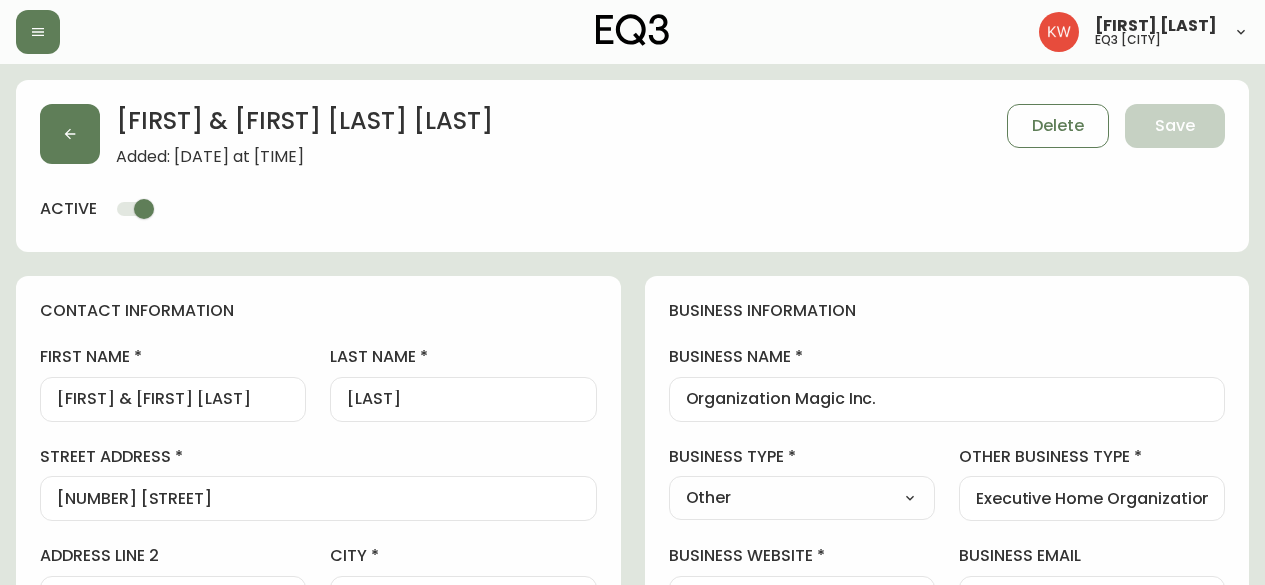 select on "AB" 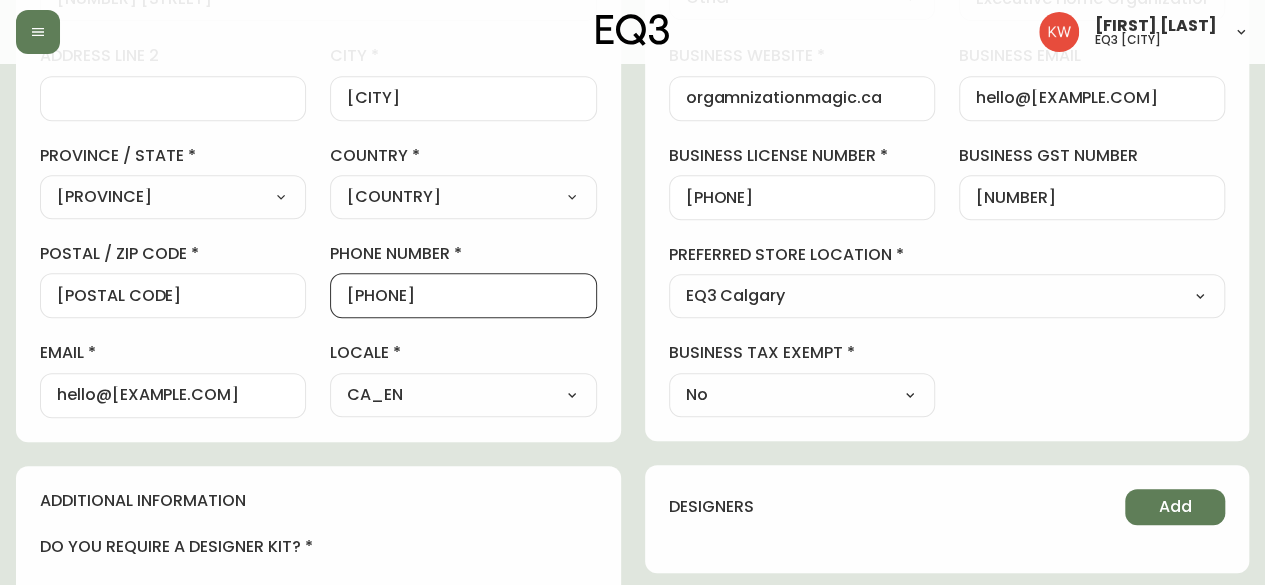 scroll, scrollTop: 0, scrollLeft: 0, axis: both 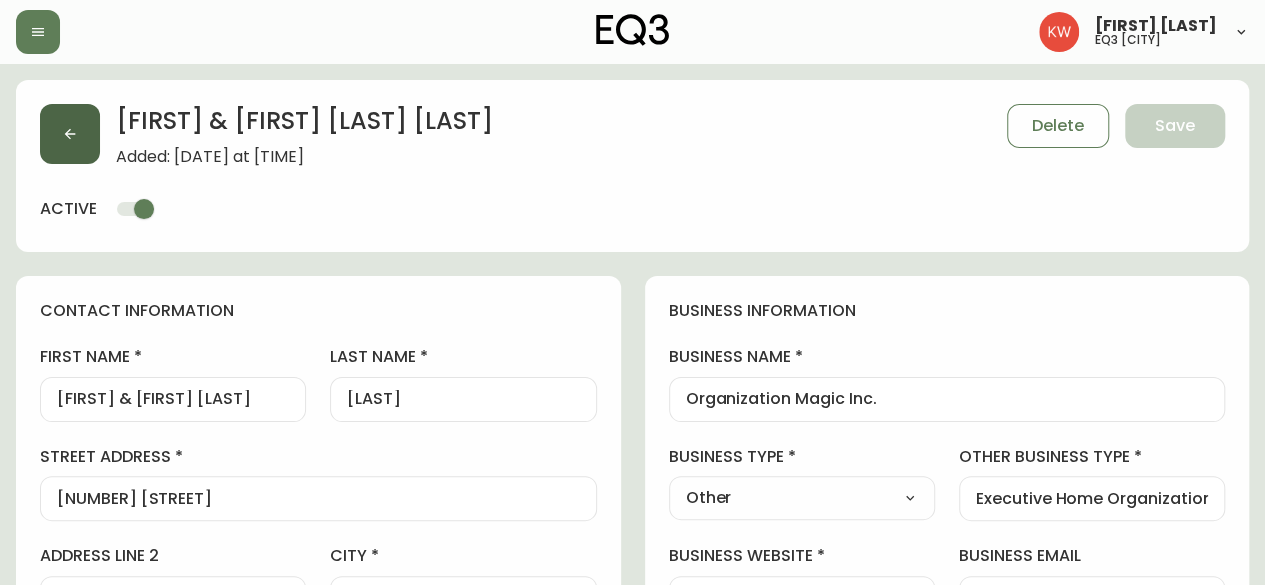 click at bounding box center (70, 134) 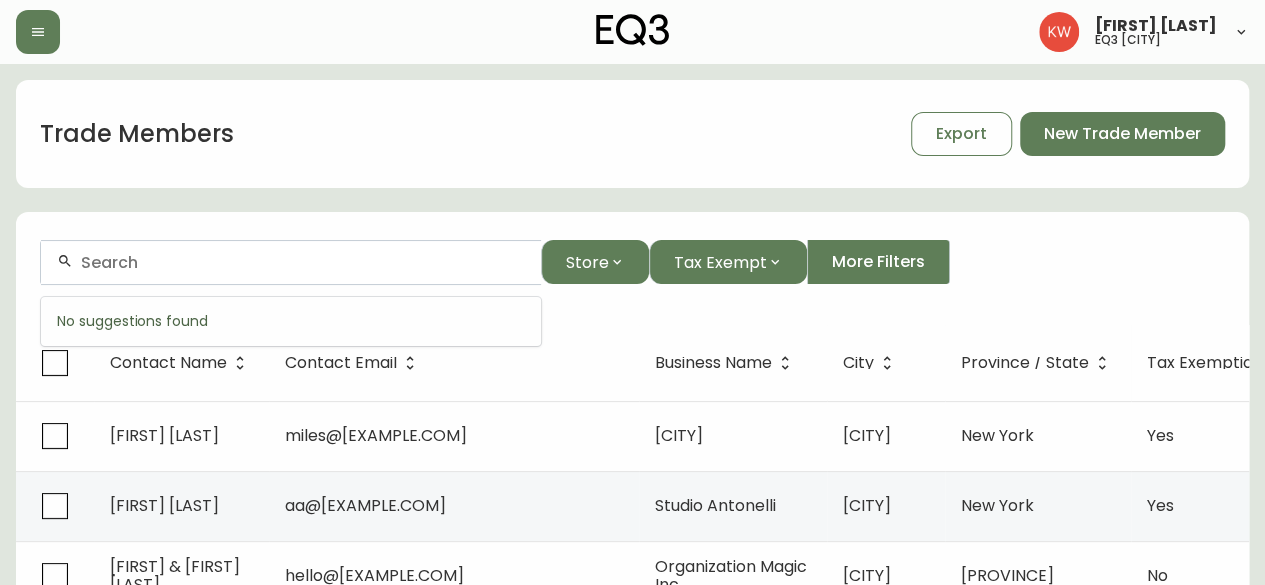 click at bounding box center (303, 262) 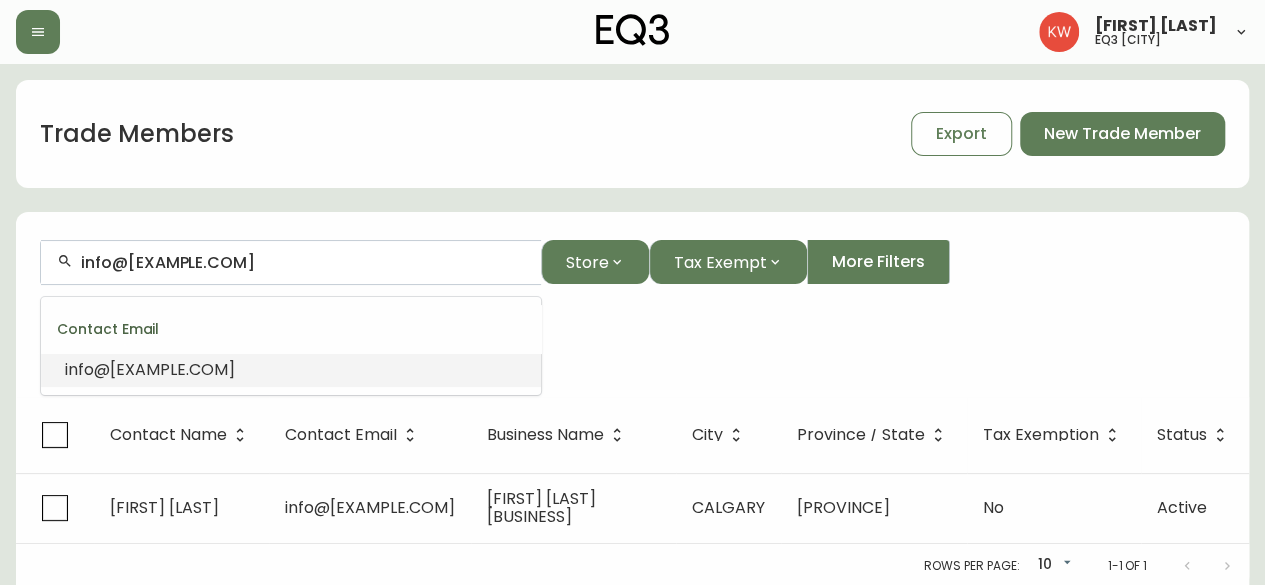 drag, startPoint x: 379, startPoint y: 259, endPoint x: 307, endPoint y: 259, distance: 72 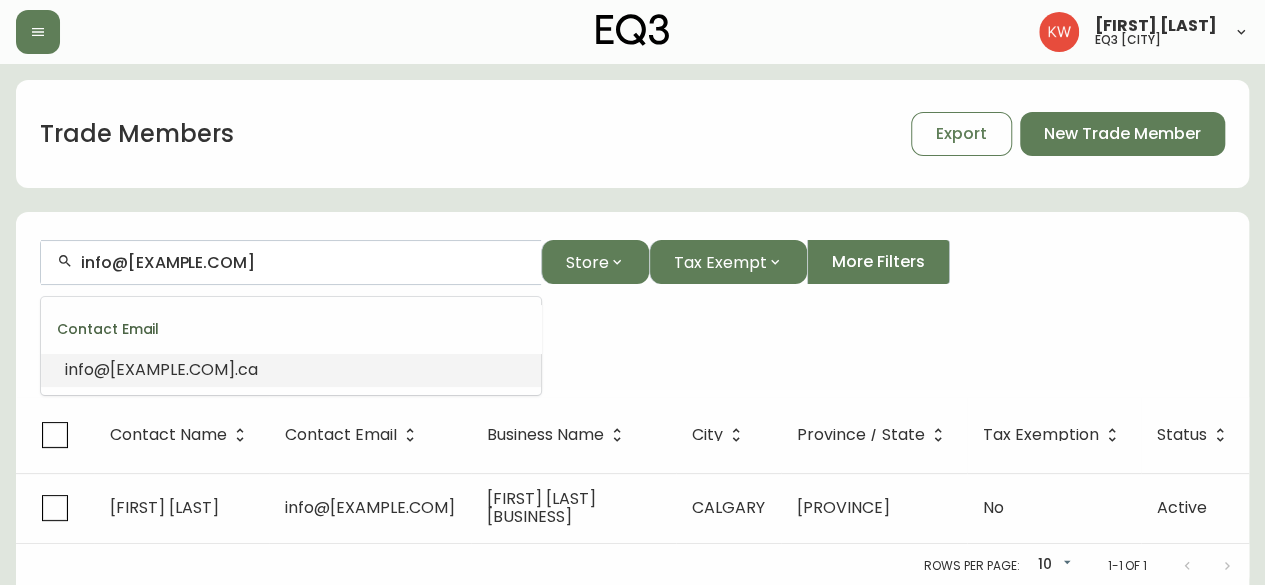 drag, startPoint x: 127, startPoint y: 265, endPoint x: 20, endPoint y: 259, distance: 107.16809 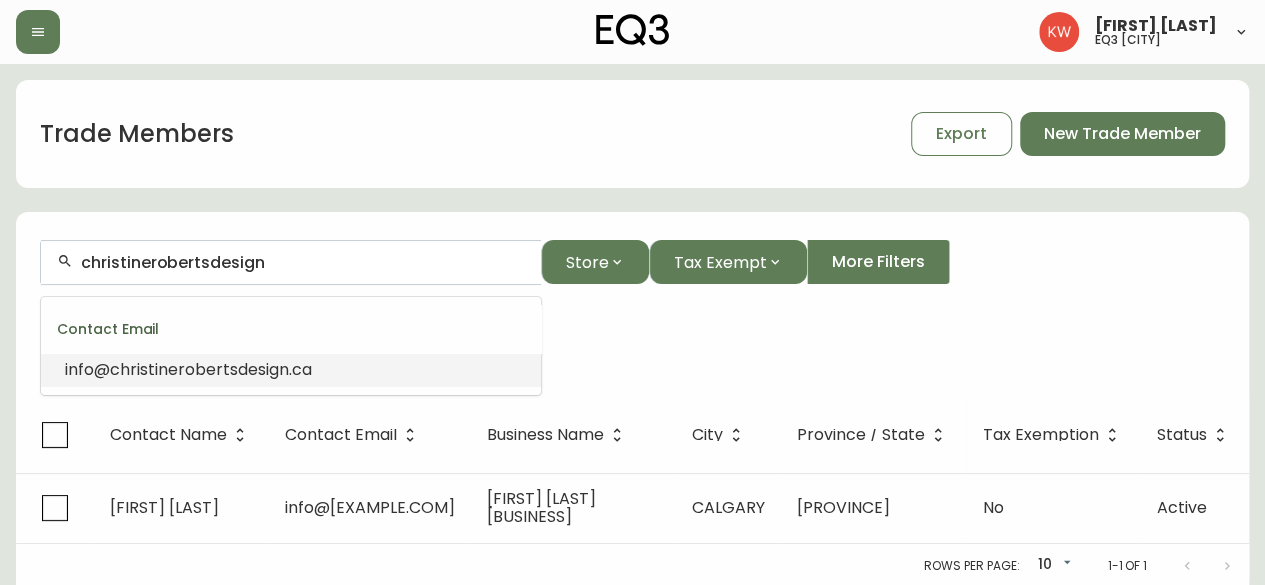 click on "christinerobertsdesign" at bounding box center (303, 262) 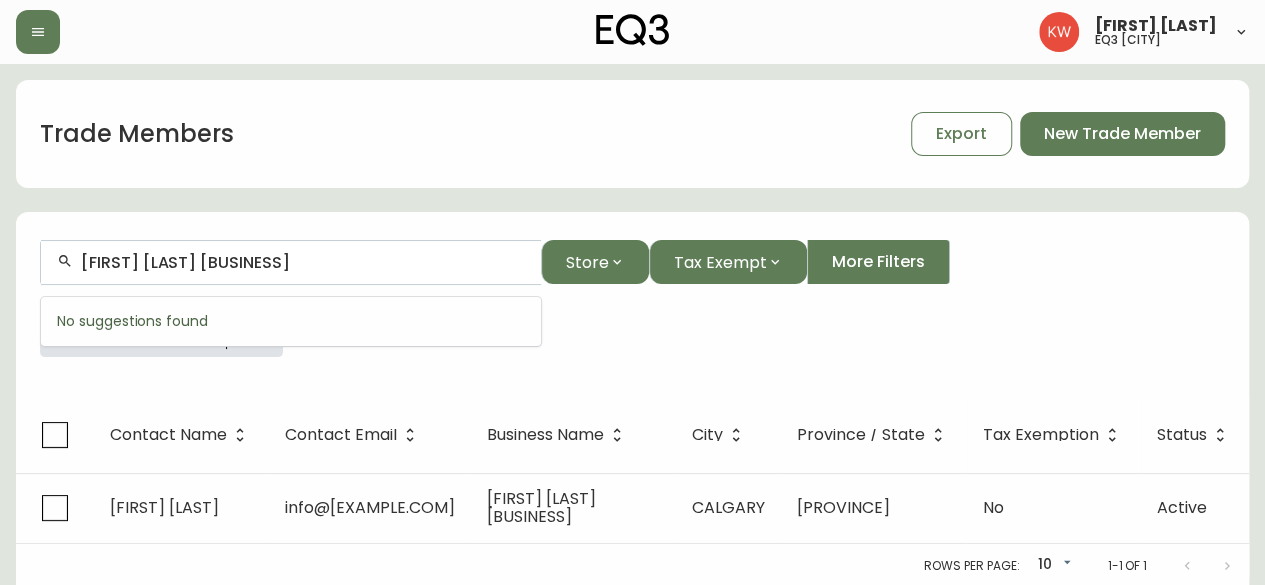 click on "[FIRST] [LAST] [BUSINESS]" at bounding box center (303, 262) 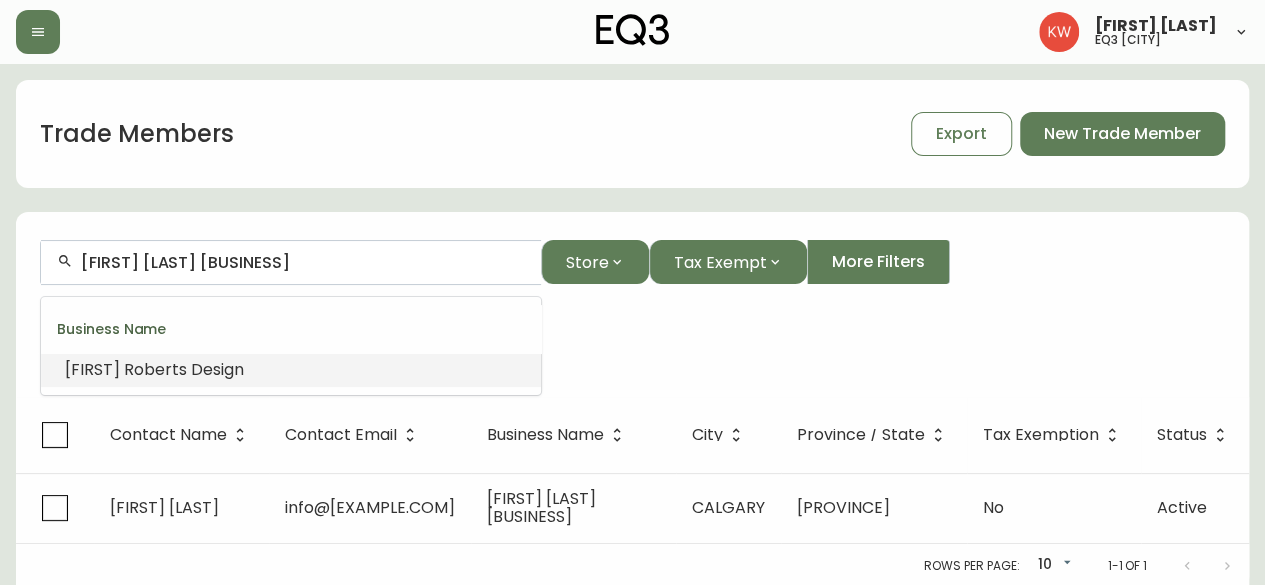 click on "Design" at bounding box center (217, 369) 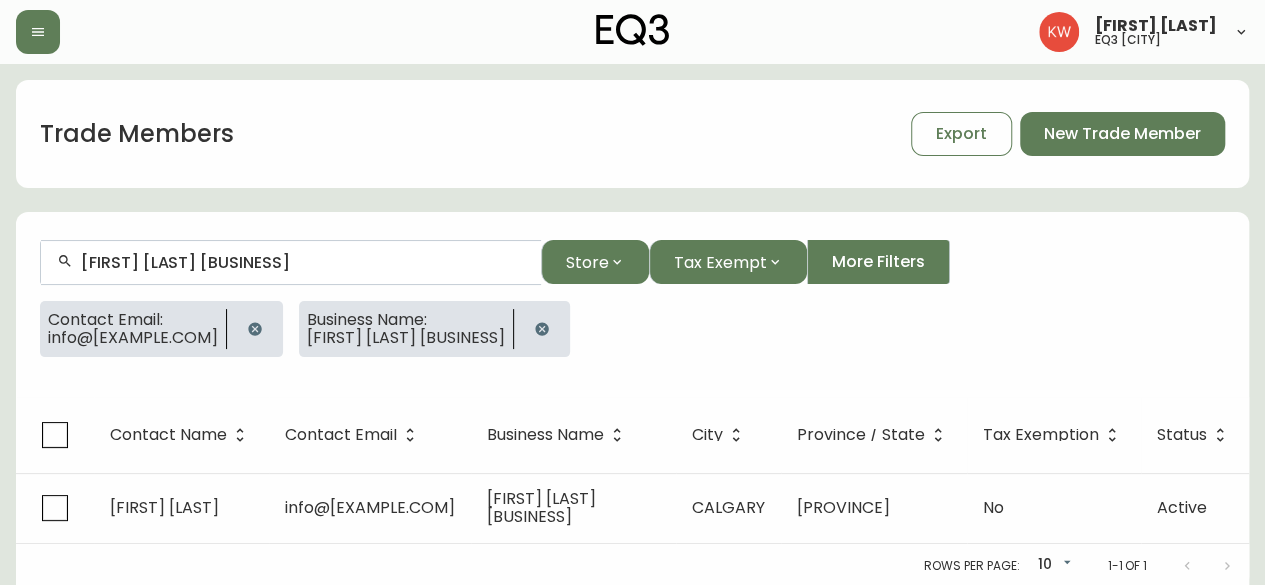 type on "[FIRST] [LAST] [BUSINESS]" 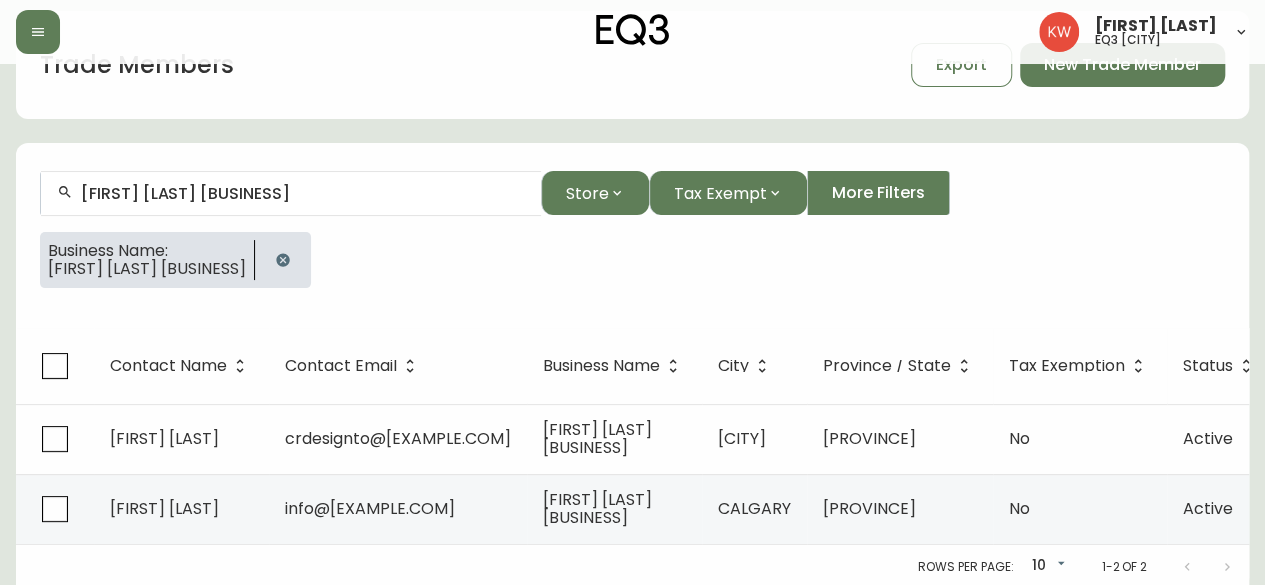 scroll, scrollTop: 86, scrollLeft: 0, axis: vertical 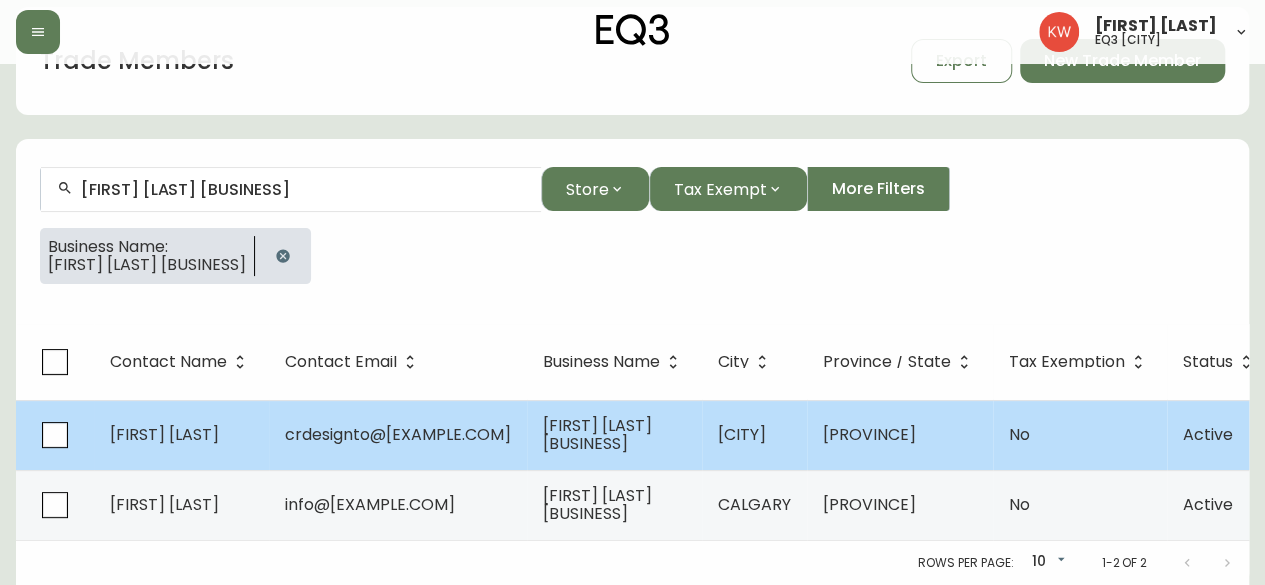 click on "crdesignto@[EXAMPLE.COM]" at bounding box center (398, 435) 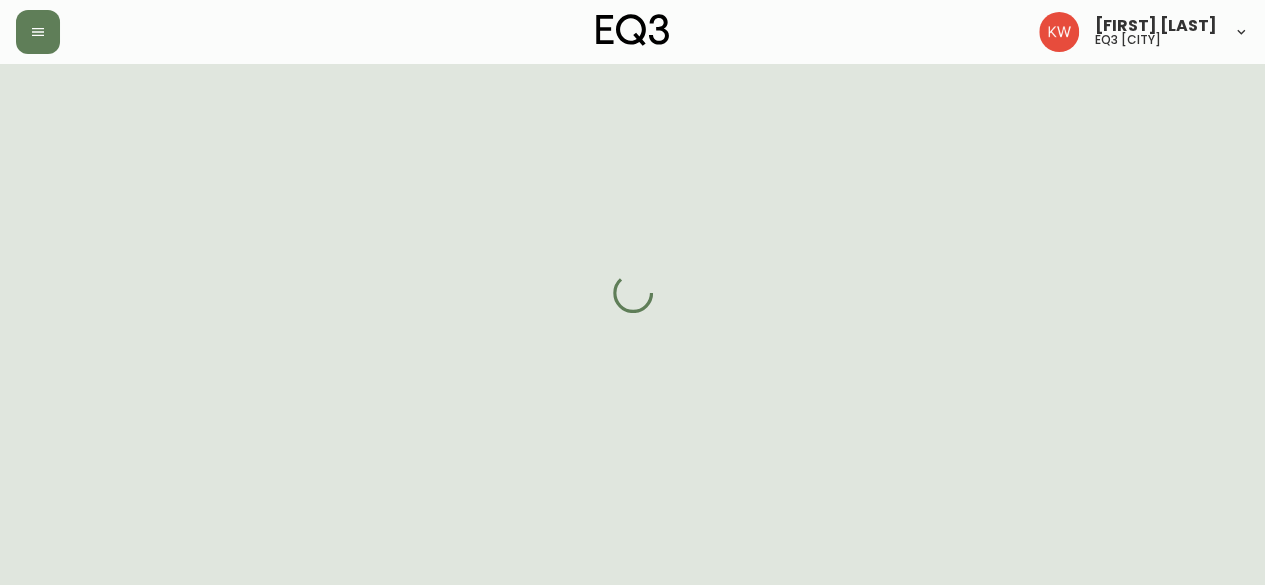 select on "ON" 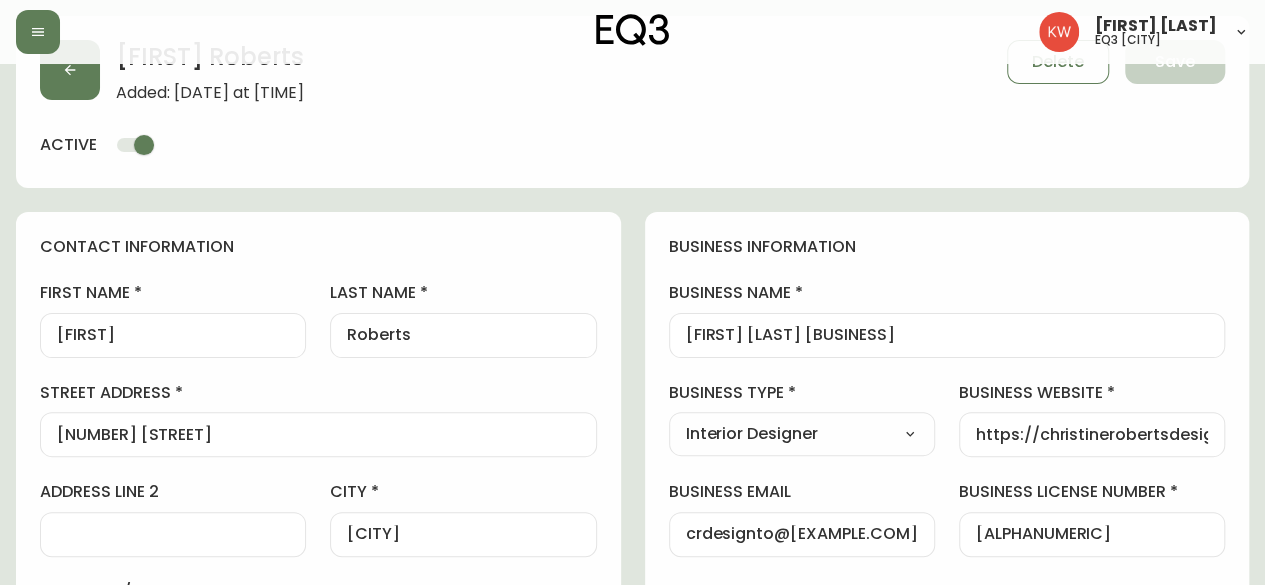 type on "EQ3 Burlington" 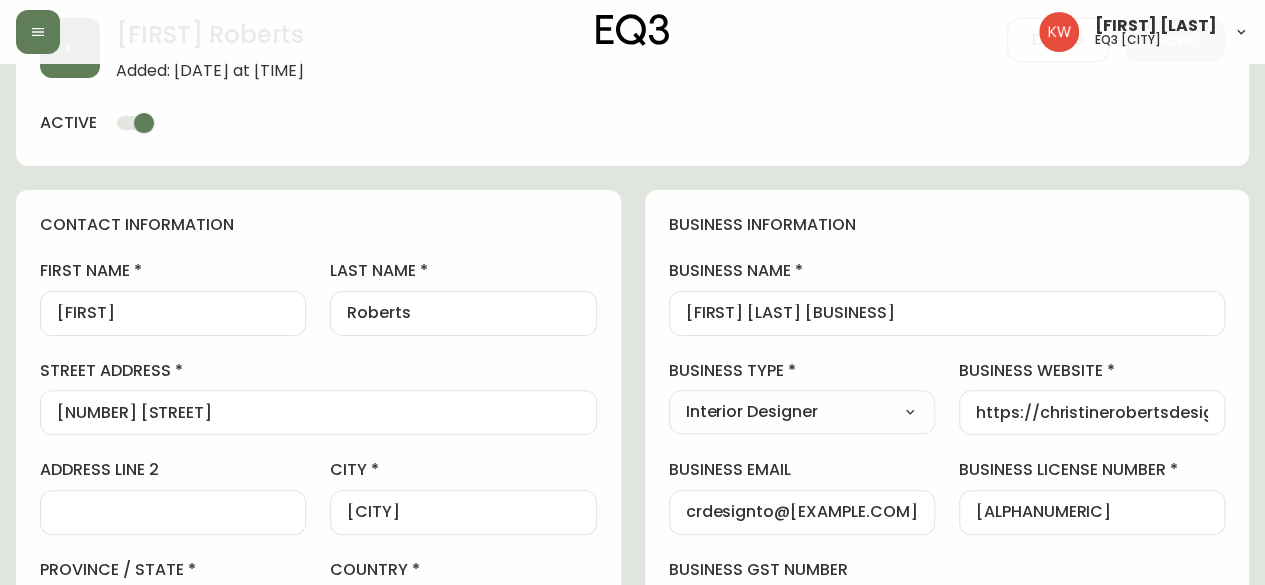 select on "[ALPHANUMERIC]" 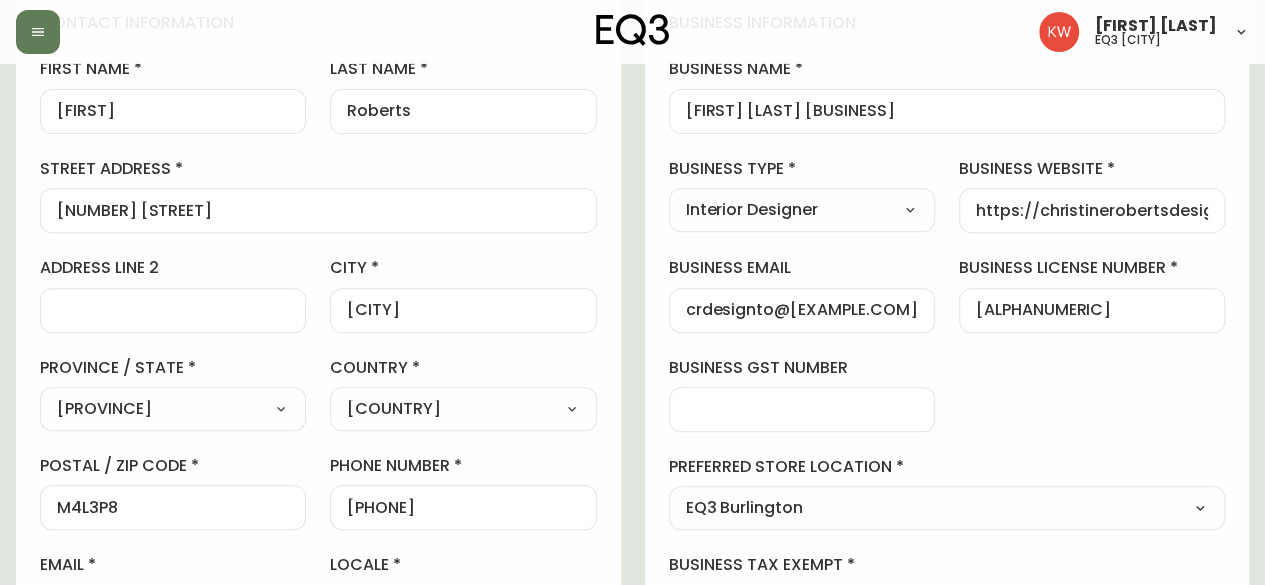 scroll, scrollTop: 292, scrollLeft: 0, axis: vertical 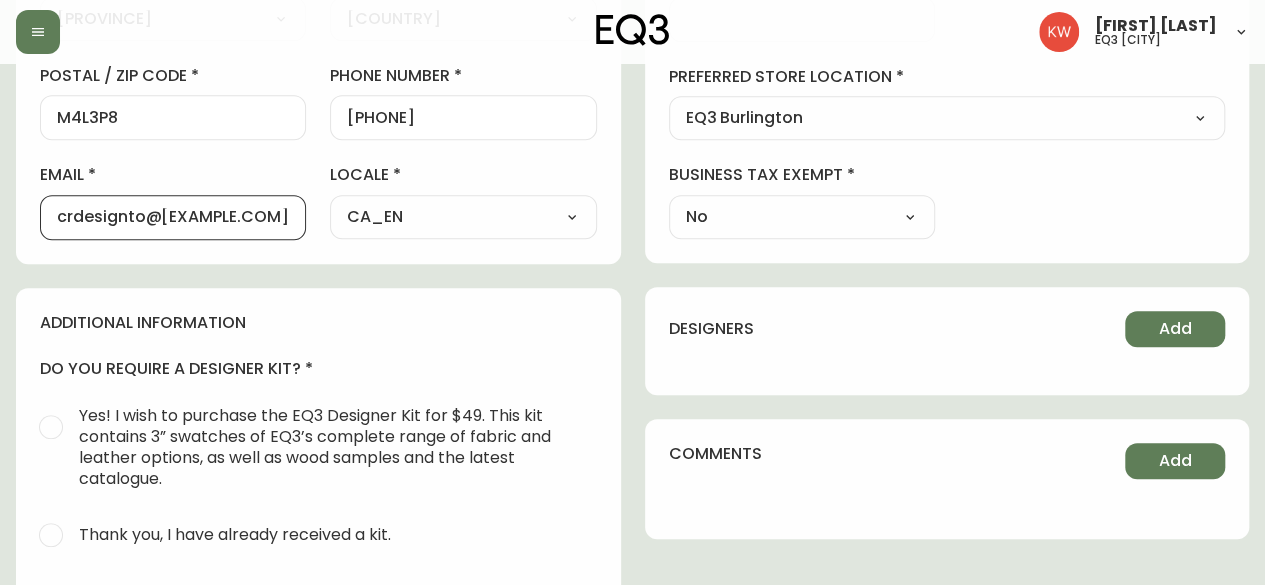 drag, startPoint x: 260, startPoint y: 217, endPoint x: 47, endPoint y: 209, distance: 213.15018 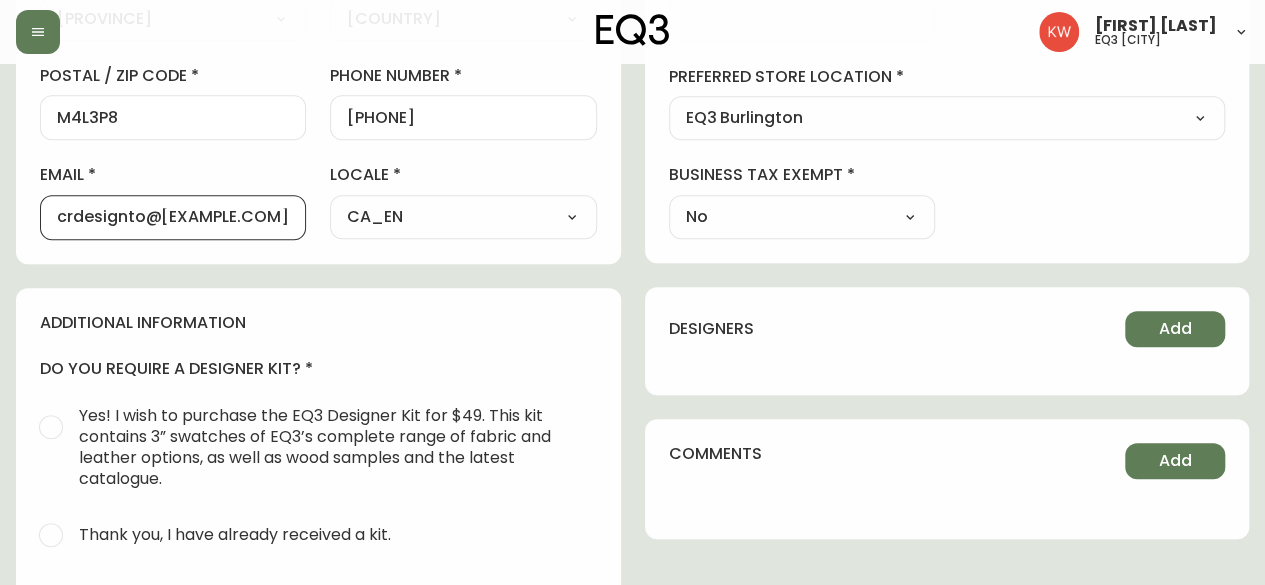 click on "crdesignto@[EXAMPLE.COM]" at bounding box center [173, 217] 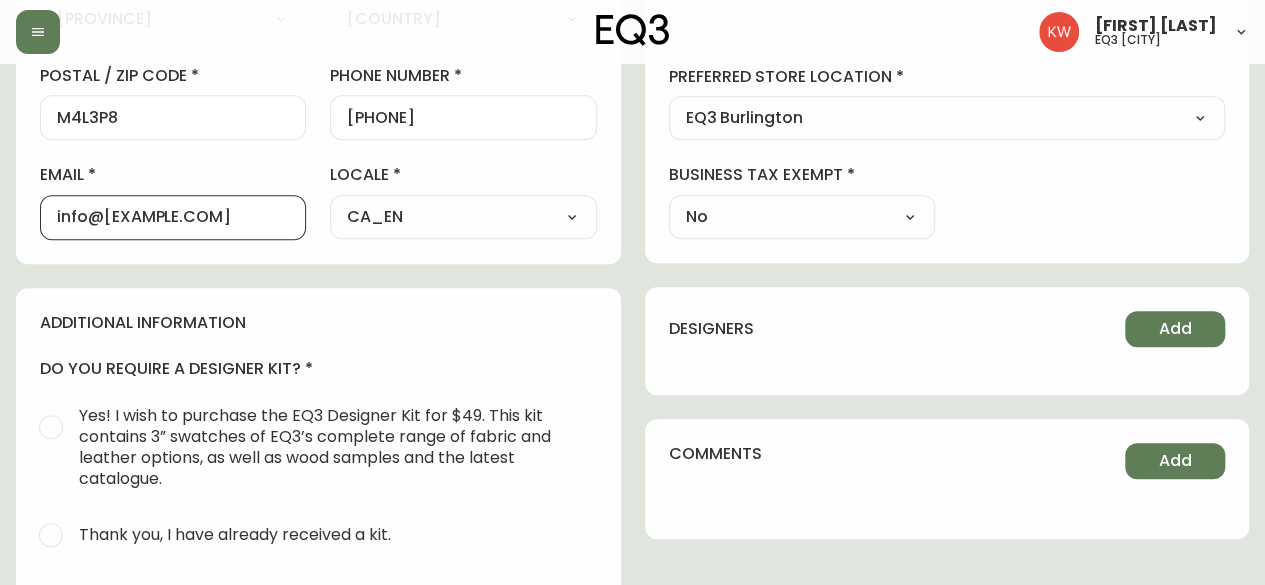scroll, scrollTop: 0, scrollLeft: 18, axis: horizontal 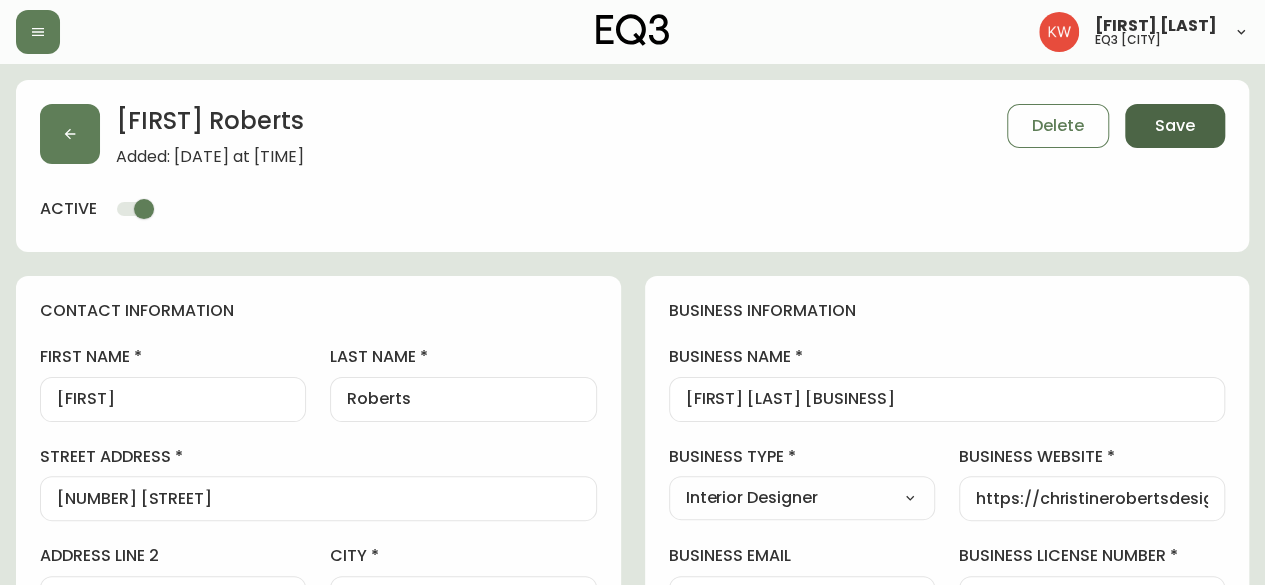type on "info@[EXAMPLE.COM]" 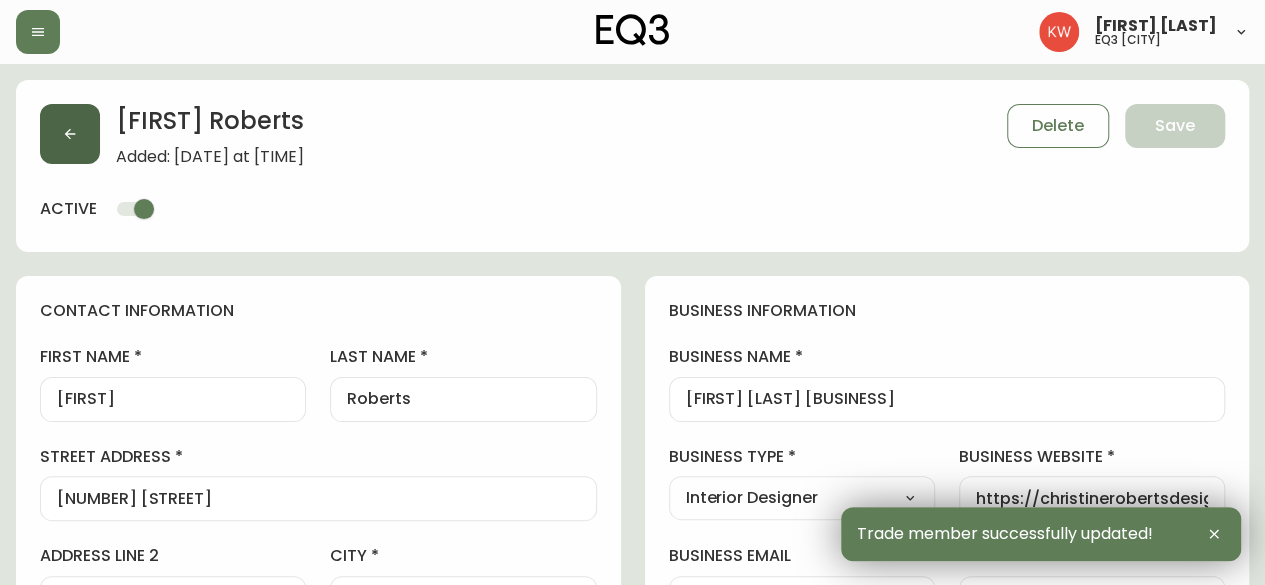 click at bounding box center (70, 134) 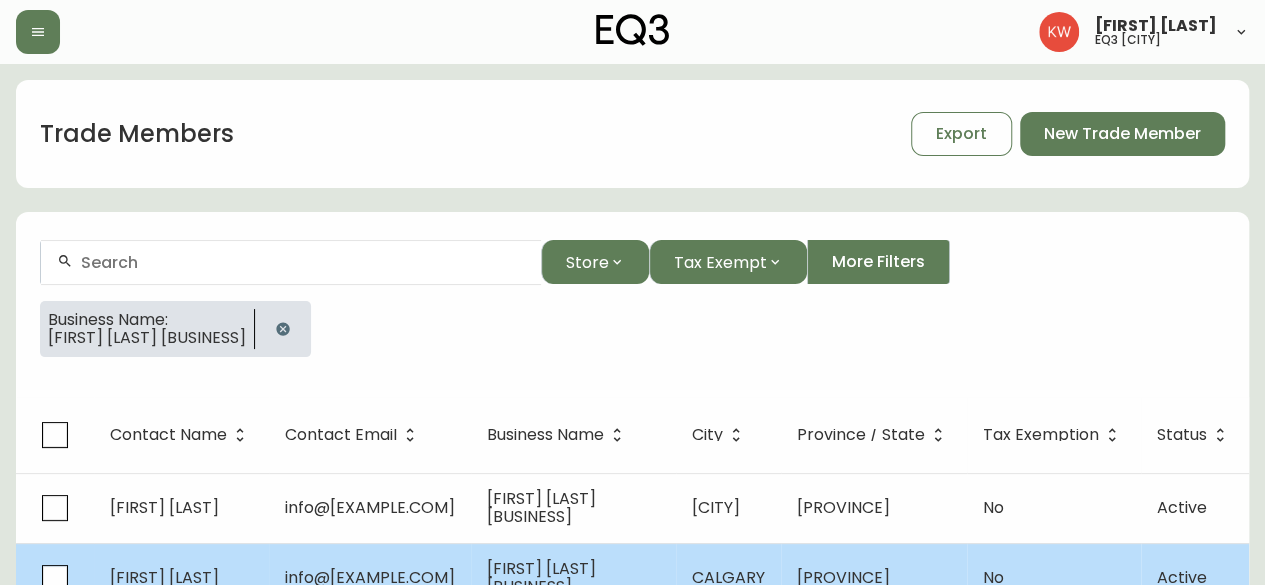 click on "info@[EXAMPLE.COM]" at bounding box center (370, 578) 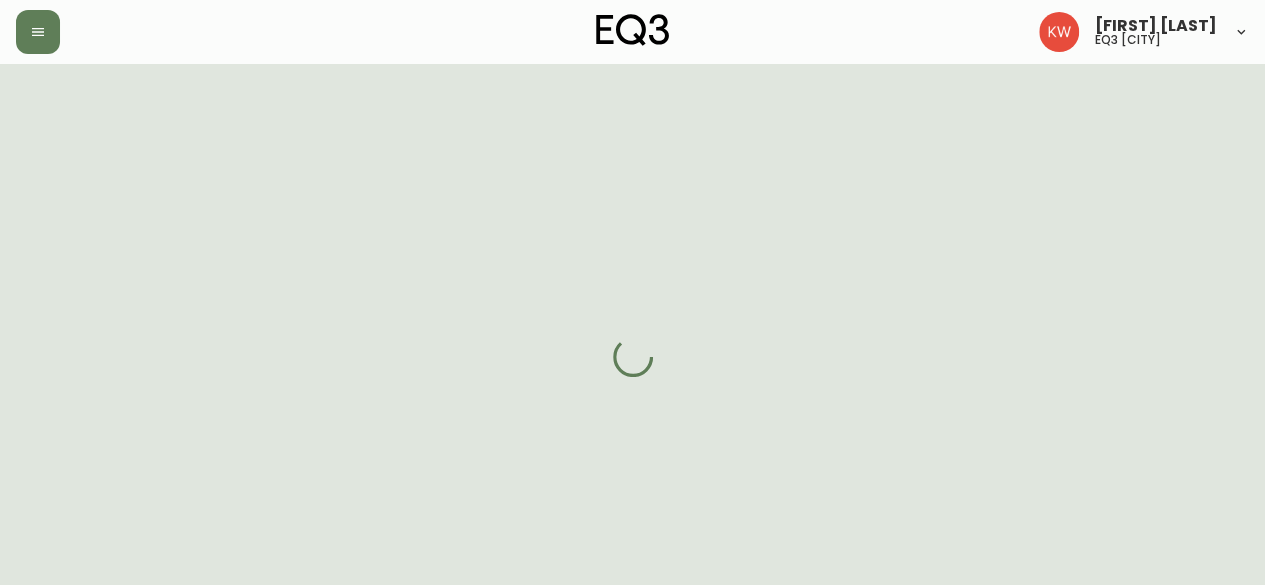 select on "AB" 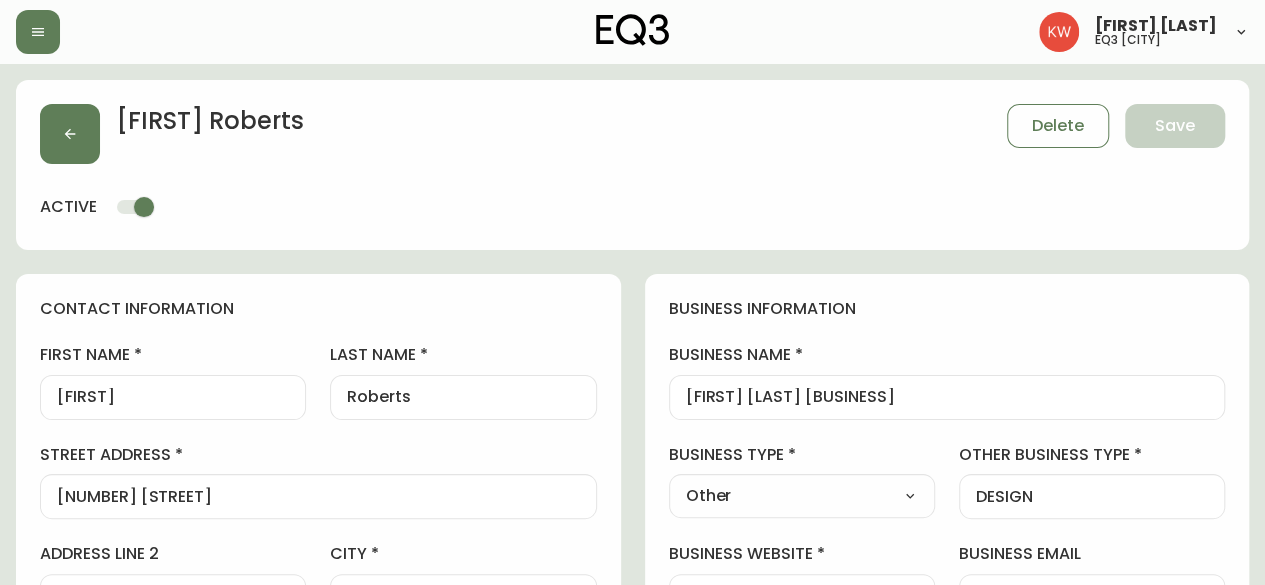 type on "EQ3 Calgary" 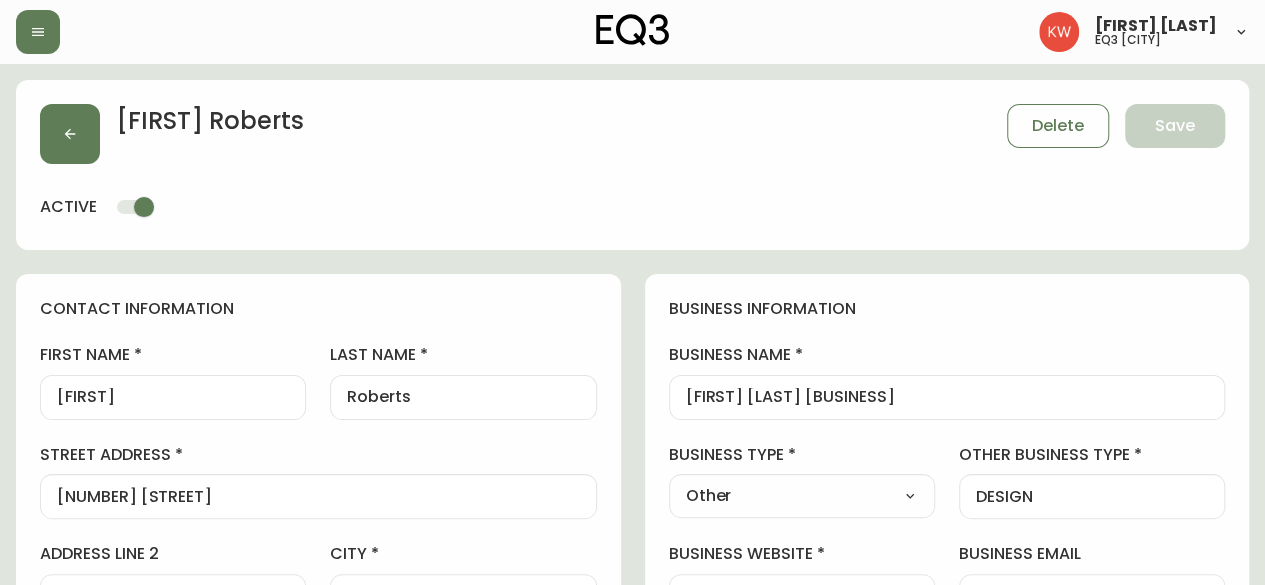 select on "cjw10z96m00006gs08l3o91tv" 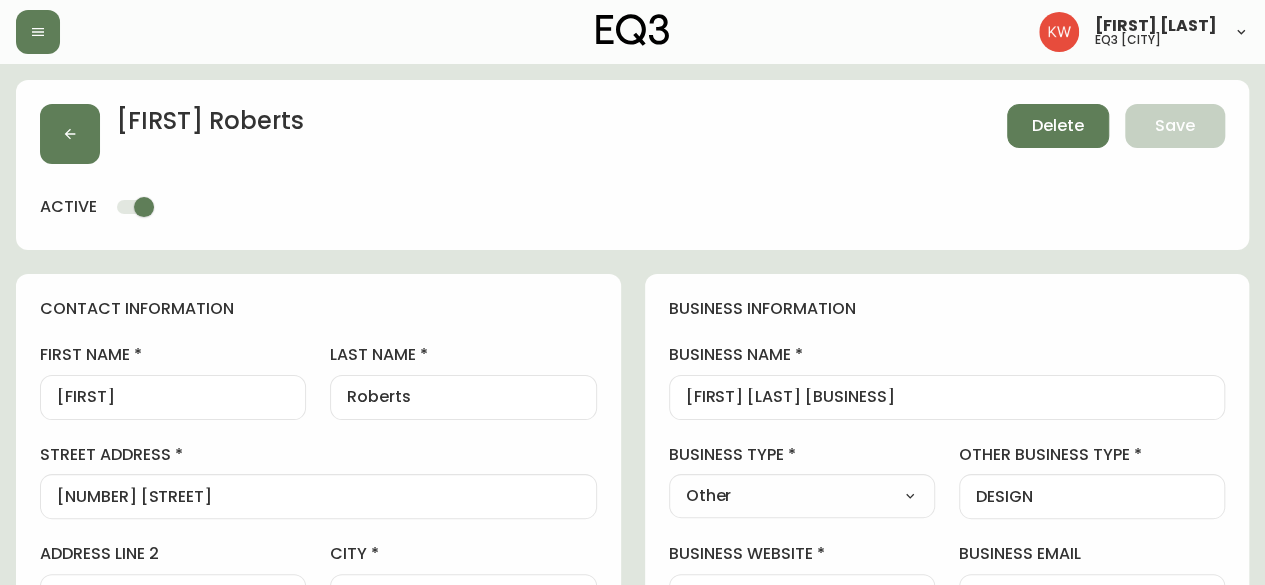 click on "Delete" at bounding box center [1058, 126] 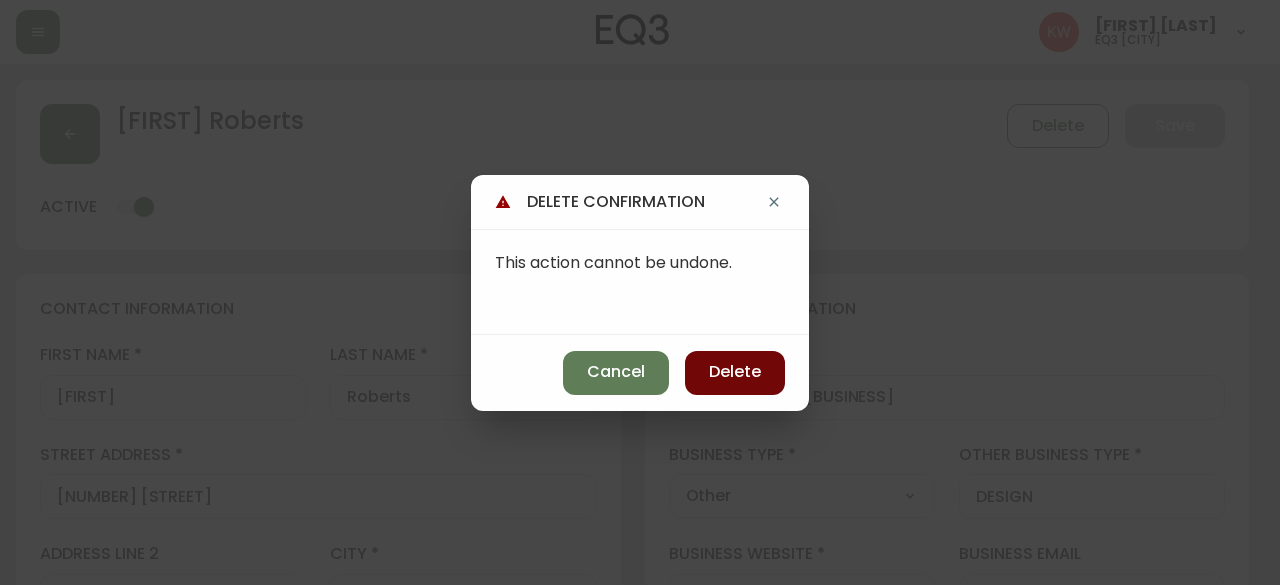 click on "Delete" at bounding box center [735, 373] 